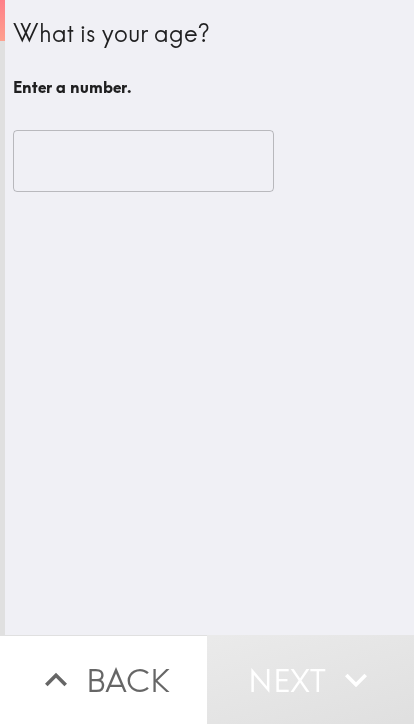 scroll, scrollTop: 0, scrollLeft: 0, axis: both 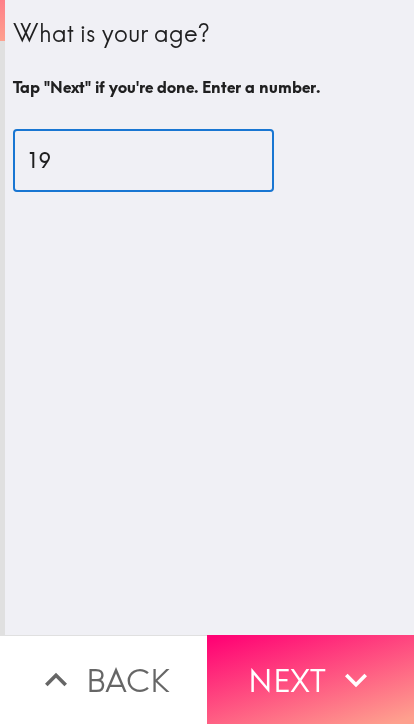 type on "19" 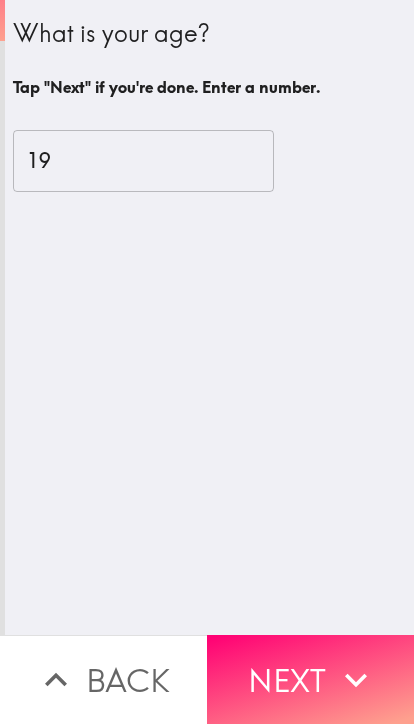 click on "Next" at bounding box center [310, 679] 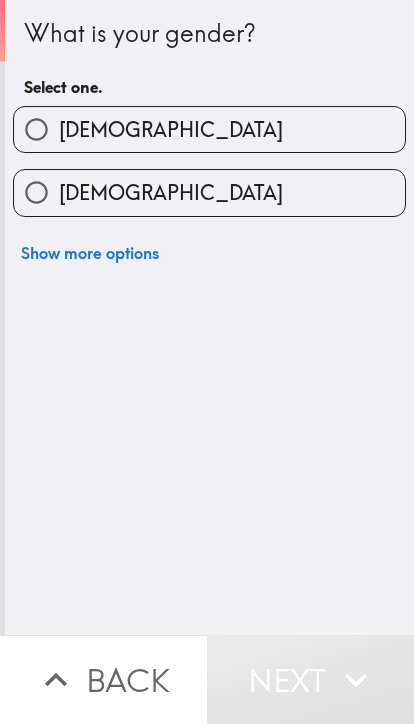 click on "[DEMOGRAPHIC_DATA]" at bounding box center [209, 129] 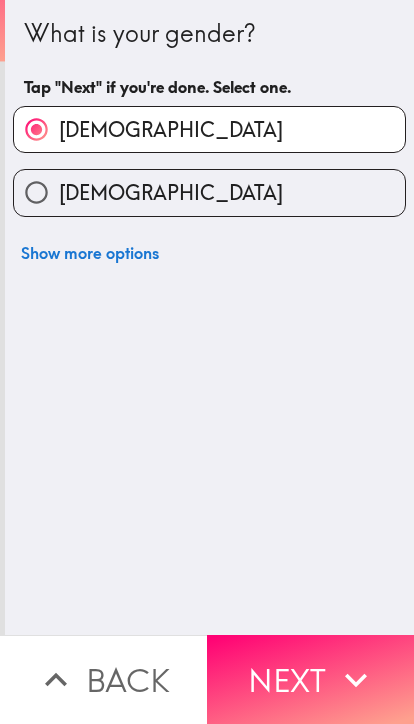 click on "Next" at bounding box center (310, 679) 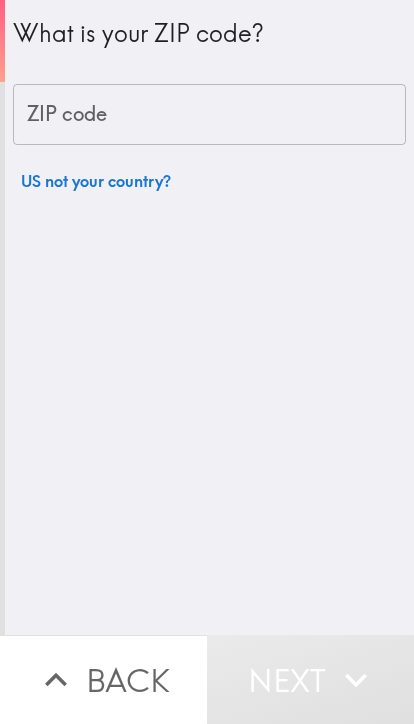 click on "ZIP code" at bounding box center [209, 115] 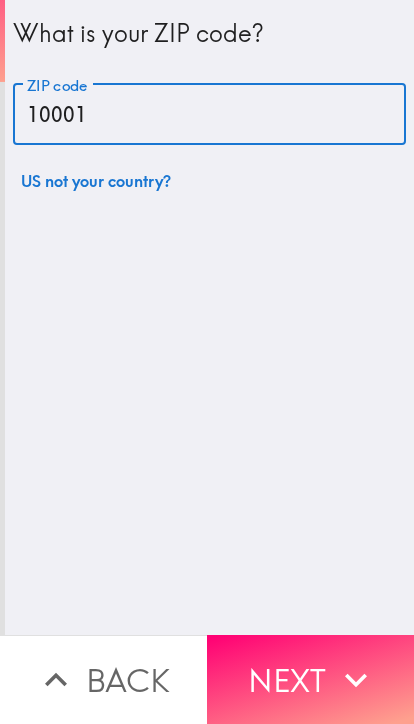 type on "10001" 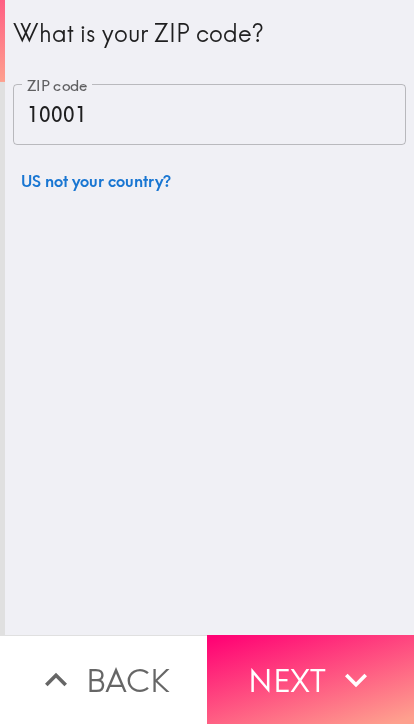 click on "Next" at bounding box center [310, 679] 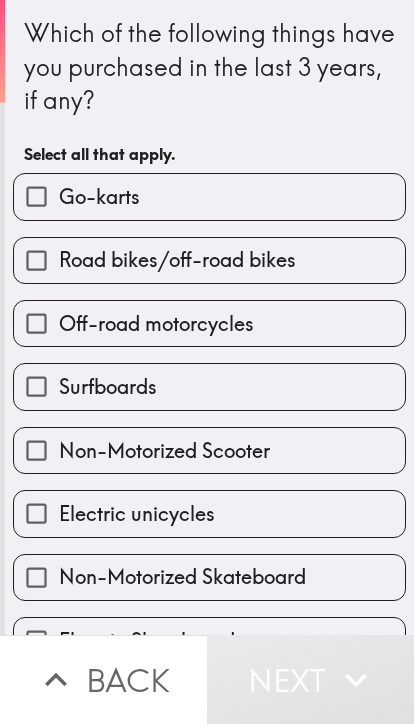 click on "Go-karts" at bounding box center (209, 196) 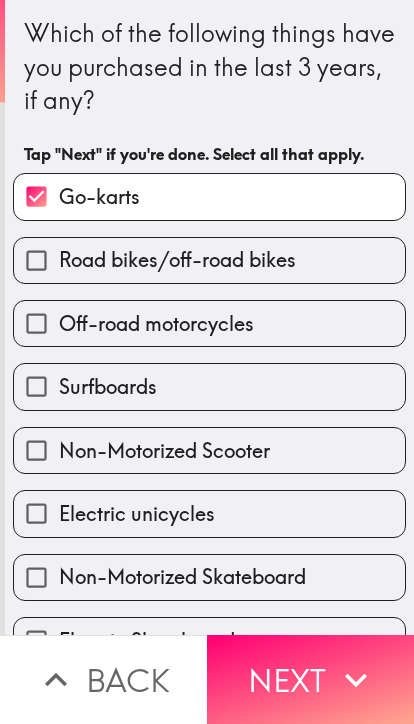 click on "Road bikes/off-road bikes" at bounding box center (209, 260) 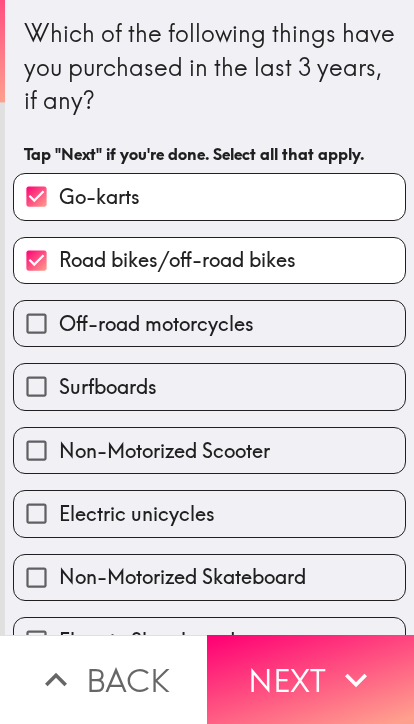 click on "Off-road motorcycles" at bounding box center (209, 323) 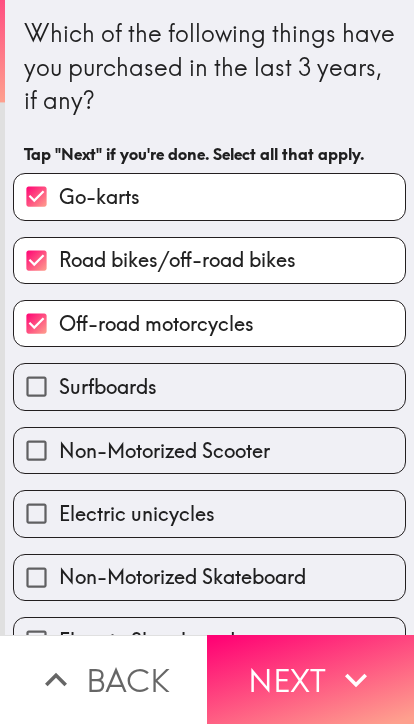 click on "Surfboards" at bounding box center [209, 386] 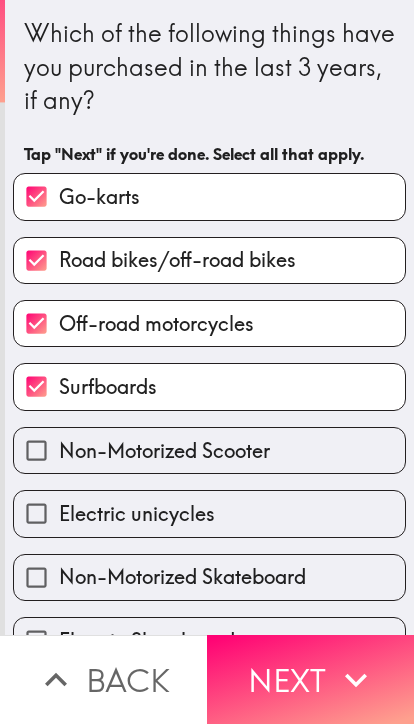 click on "Non-Motorized Scooter" at bounding box center [164, 451] 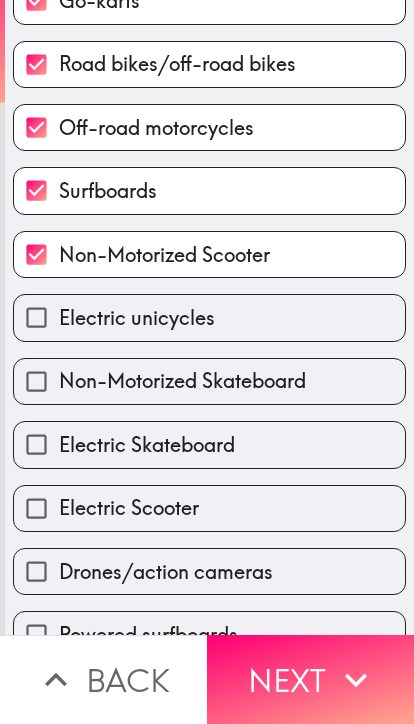 scroll, scrollTop: 202, scrollLeft: 0, axis: vertical 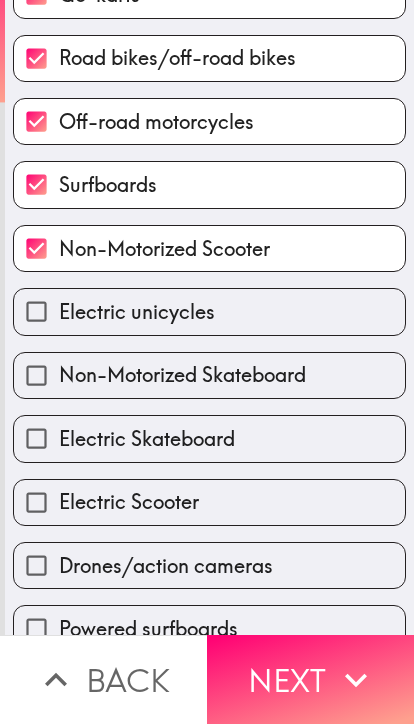 click on "Electric unicycles" at bounding box center [209, 311] 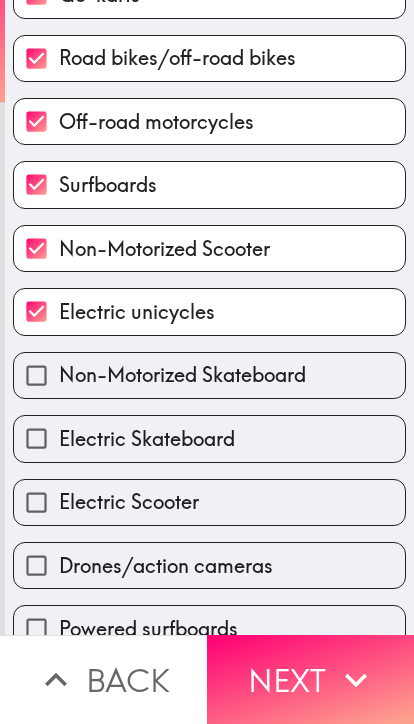 click on "Non-Motorized Skateboard" at bounding box center (209, 375) 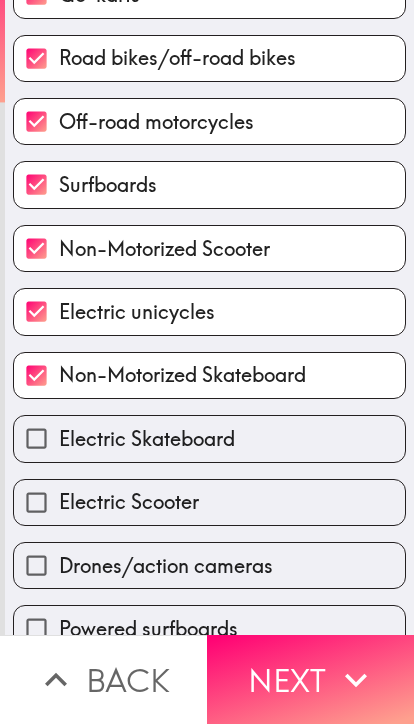 click on "Electric Skateboard" at bounding box center (209, 438) 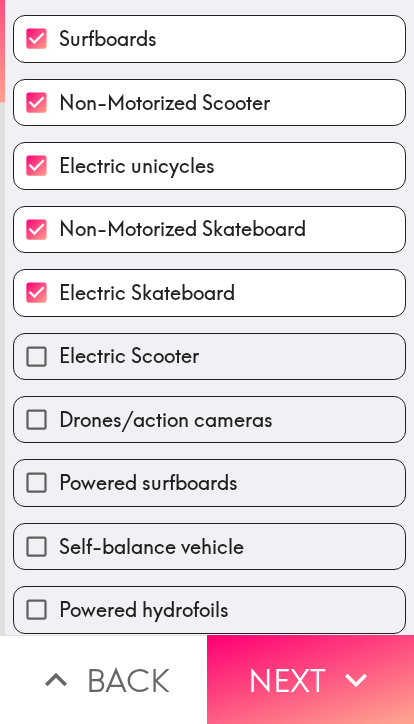 scroll, scrollTop: 347, scrollLeft: 0, axis: vertical 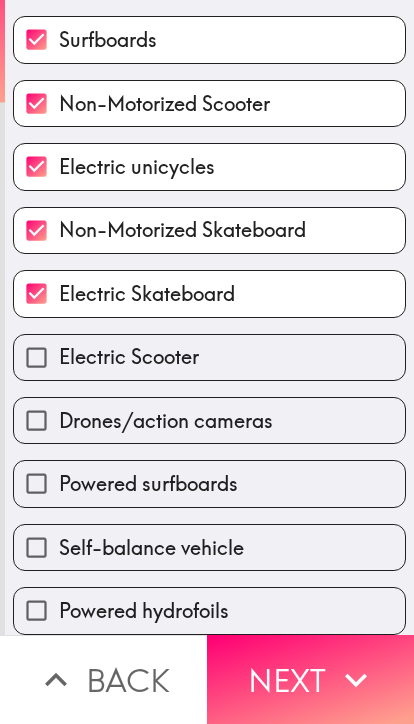 click on "Electric Scooter" at bounding box center (209, 357) 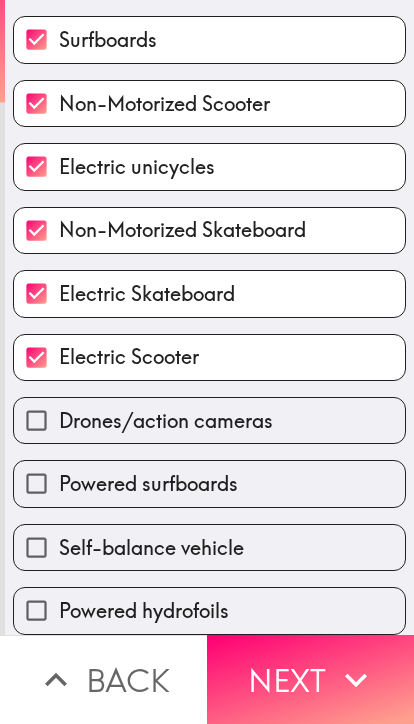 click on "Drones/action cameras" at bounding box center (166, 421) 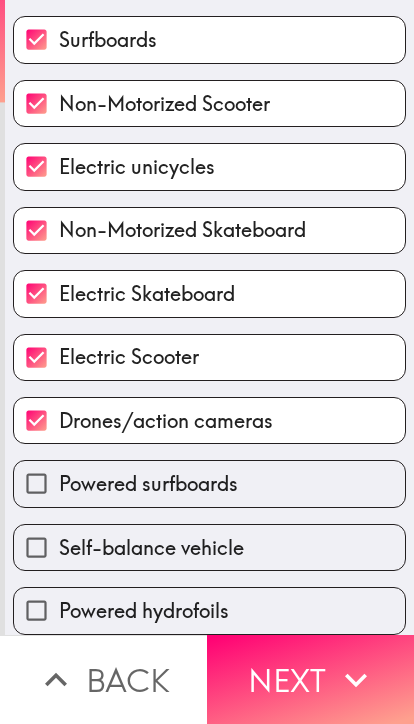 click on "Powered surfboards" at bounding box center [148, 484] 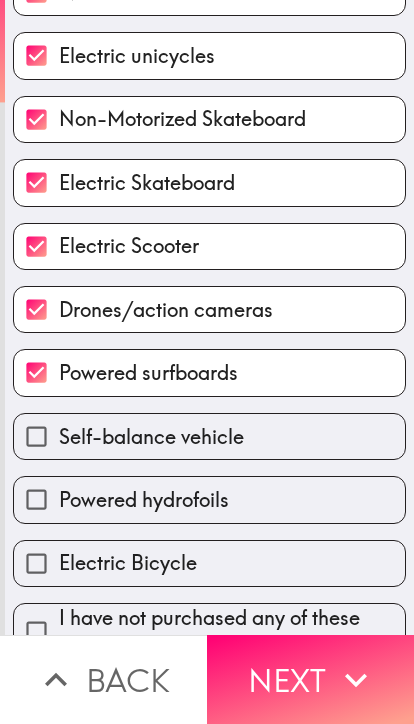 scroll, scrollTop: 476, scrollLeft: 0, axis: vertical 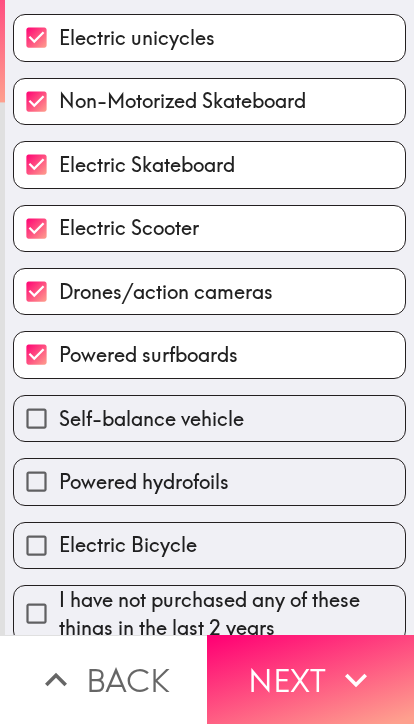 click on "Self-balance vehicle" at bounding box center [209, 418] 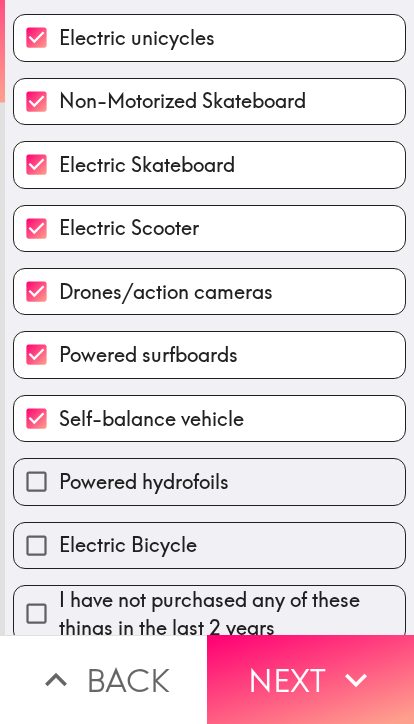 click on "Powered hydrofoils" at bounding box center (144, 482) 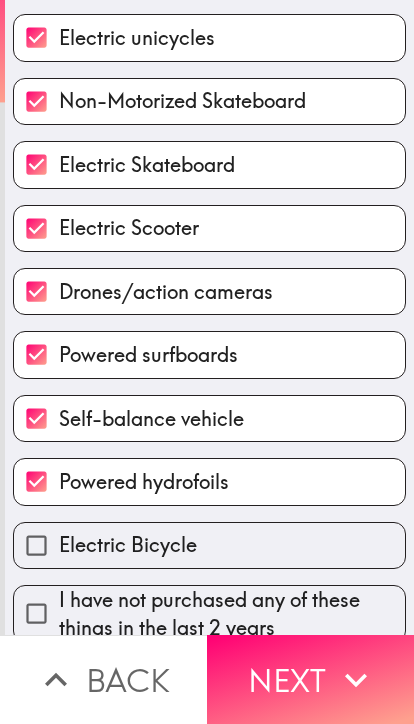 click on "Electric Bicycle" at bounding box center [209, 545] 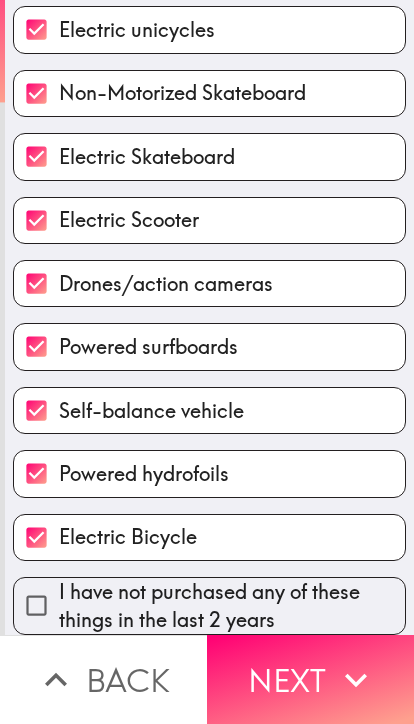 scroll, scrollTop: 492, scrollLeft: 0, axis: vertical 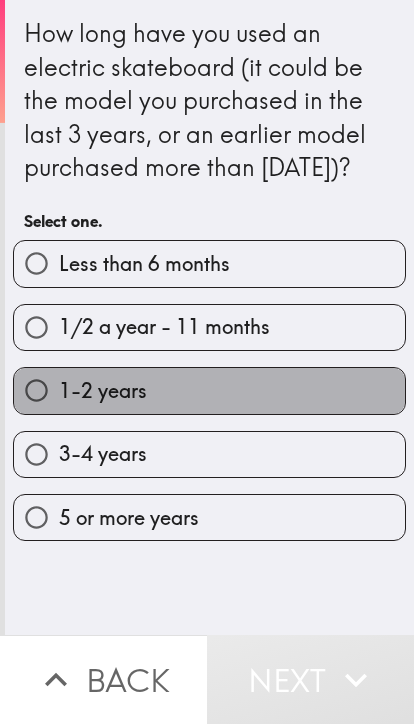click on "1-2 years" at bounding box center (209, 390) 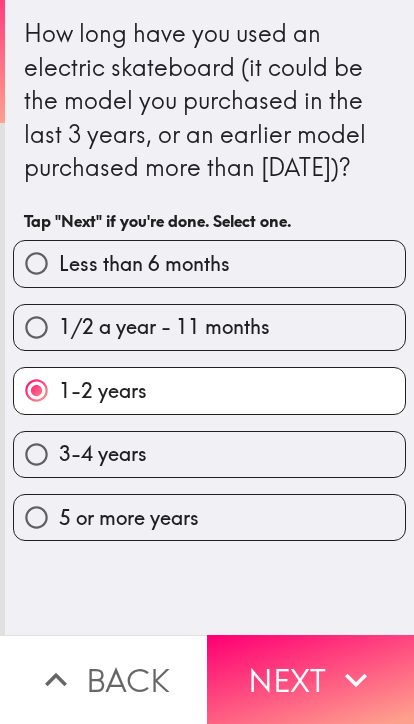 click on "Next" at bounding box center [310, 679] 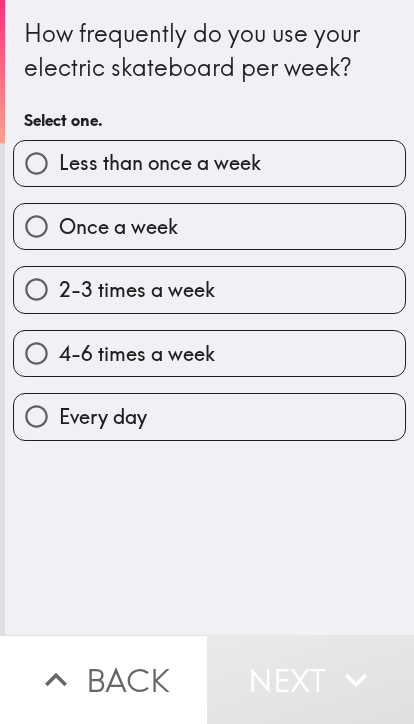click on "2-3 times a week" at bounding box center (209, 289) 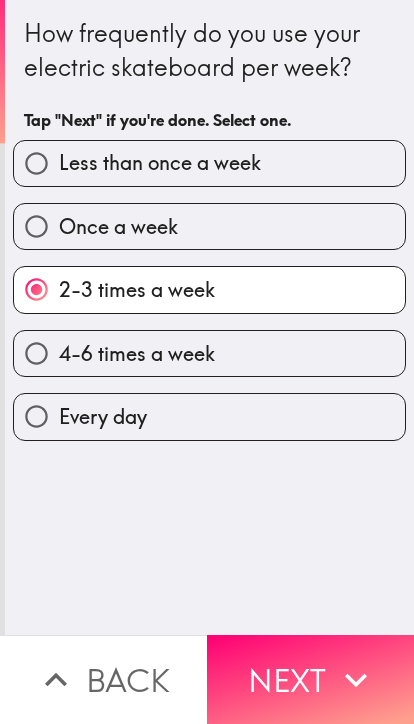 click on "Next" at bounding box center (310, 679) 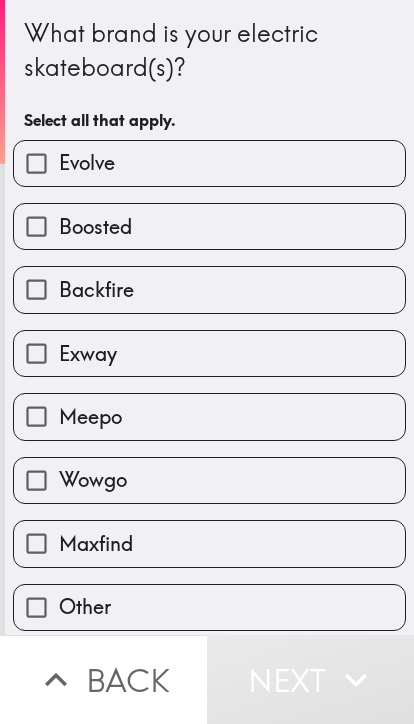 click on "Backfire" at bounding box center [209, 289] 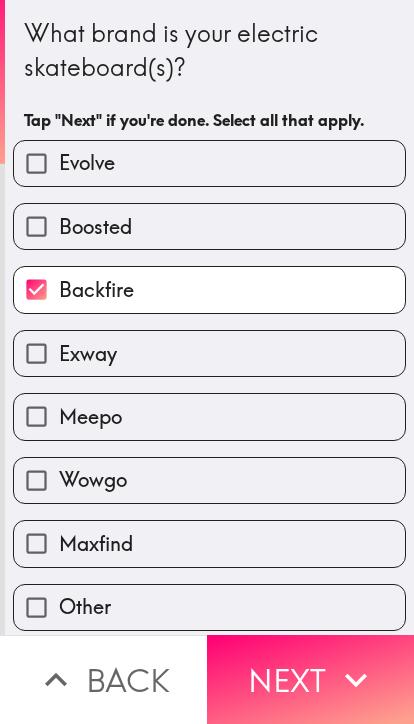 click on "Next" at bounding box center [310, 679] 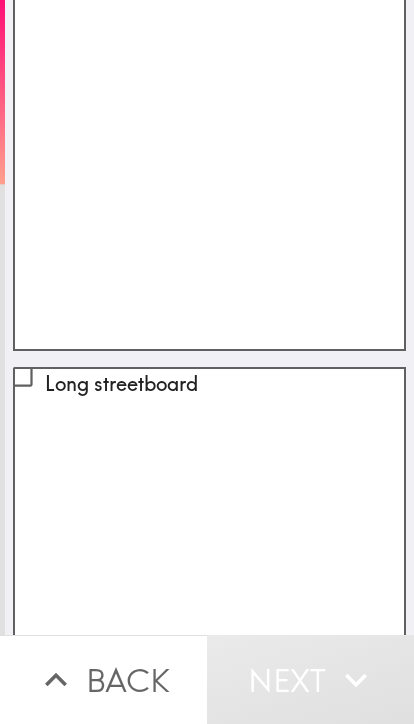 scroll, scrollTop: 218, scrollLeft: 0, axis: vertical 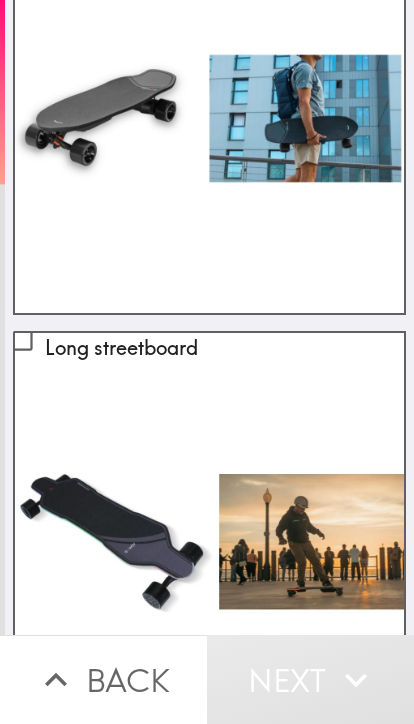 click on "Short streetboard" at bounding box center (209, 118) 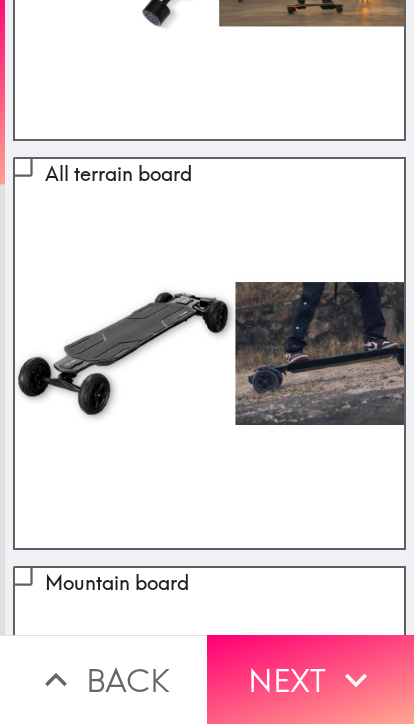 scroll, scrollTop: 803, scrollLeft: 0, axis: vertical 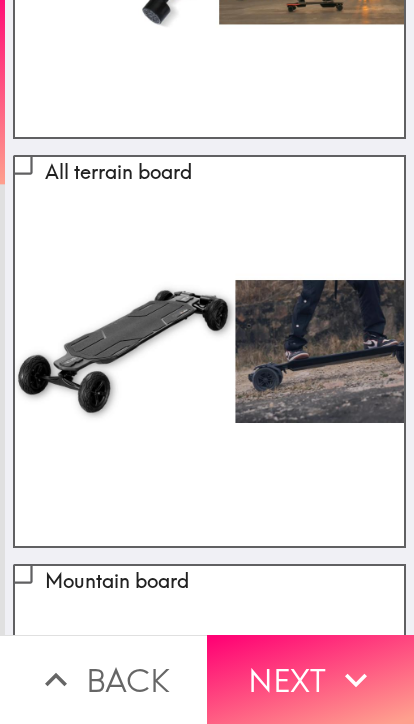 click on "Next" at bounding box center [310, 679] 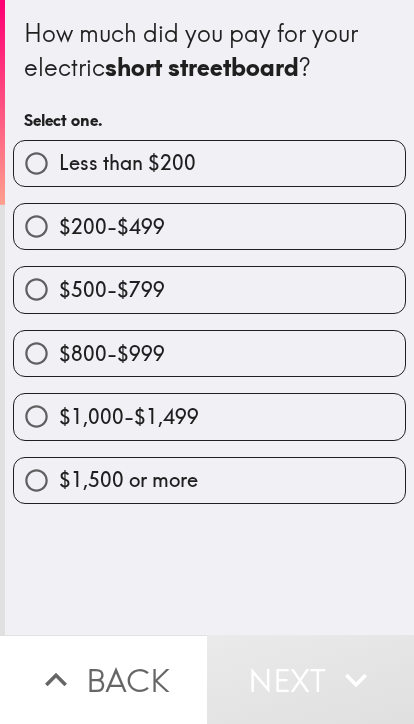 scroll, scrollTop: 0, scrollLeft: 0, axis: both 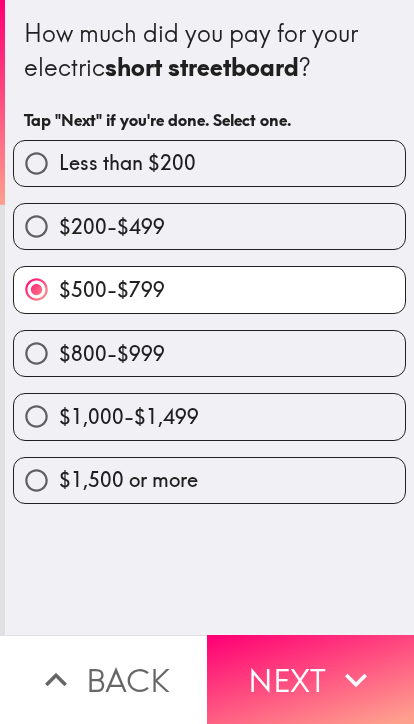 click on "$800-$999" at bounding box center (209, 353) 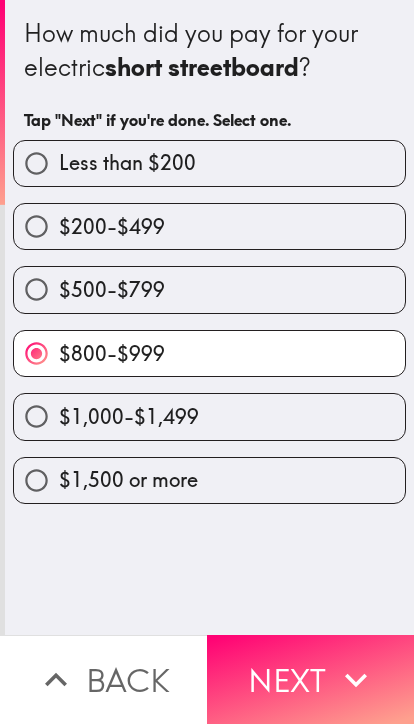 click on "Next" at bounding box center [310, 679] 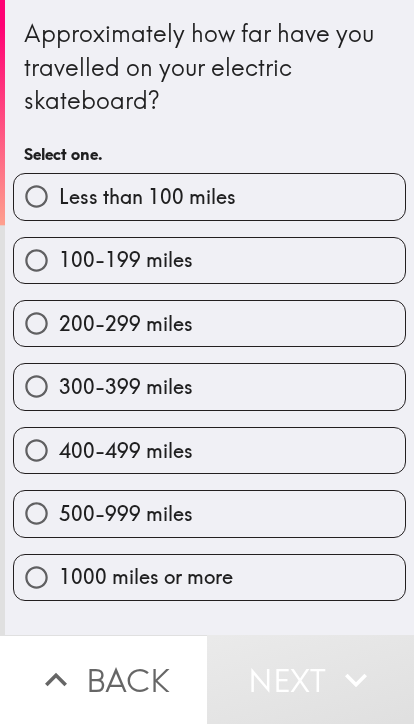 click on "300-399 miles" at bounding box center [209, 386] 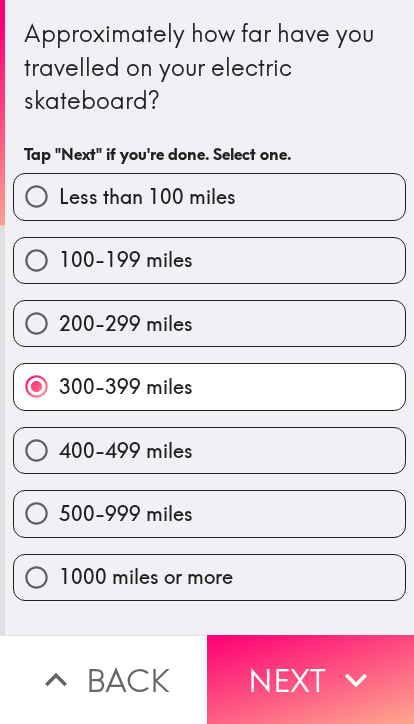 click on "Next" at bounding box center (310, 679) 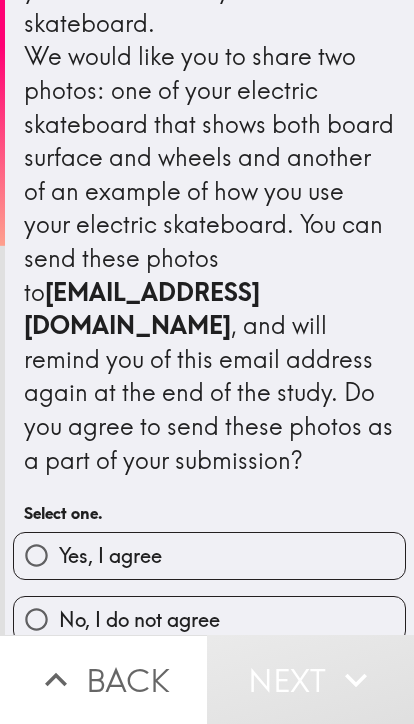 scroll, scrollTop: 110, scrollLeft: 0, axis: vertical 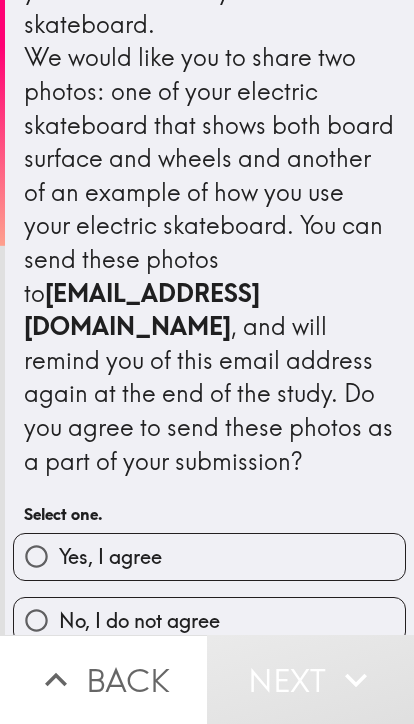 click on "Yes, I agree" at bounding box center (209, 556) 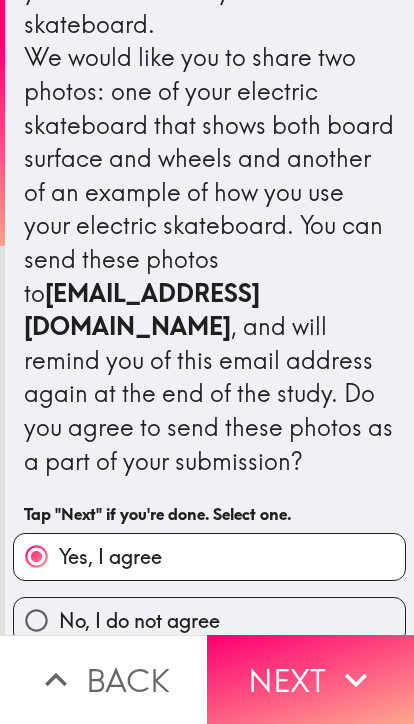 click on "Next" at bounding box center (310, 679) 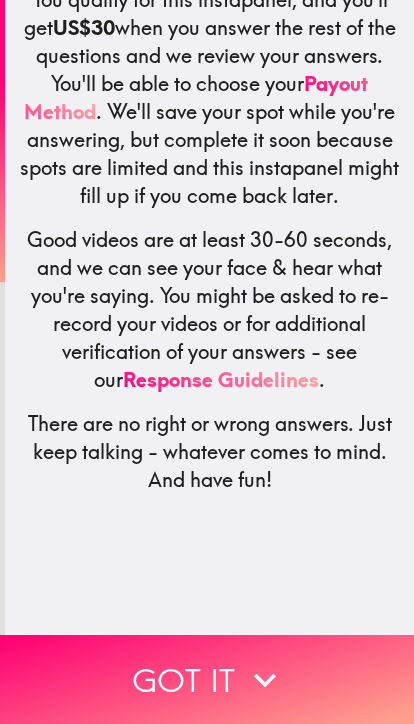 scroll, scrollTop: 0, scrollLeft: 0, axis: both 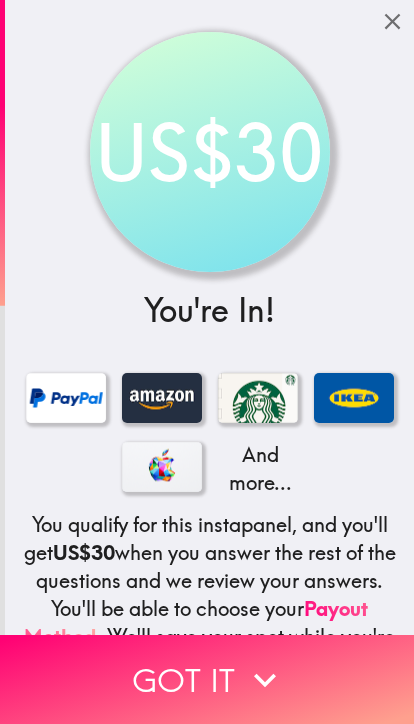 click on "US$30" at bounding box center (209, 152) 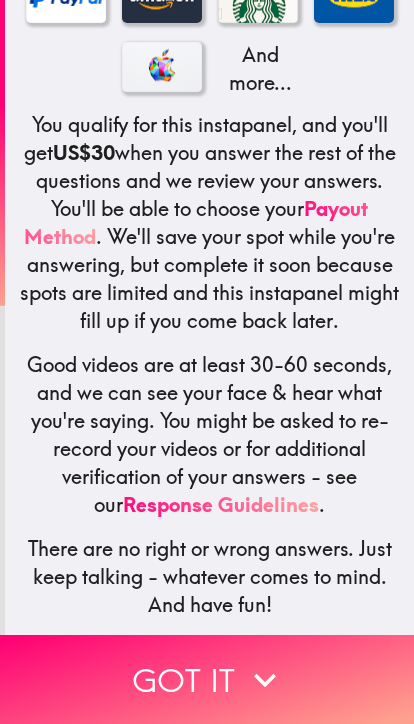 scroll, scrollTop: 399, scrollLeft: 0, axis: vertical 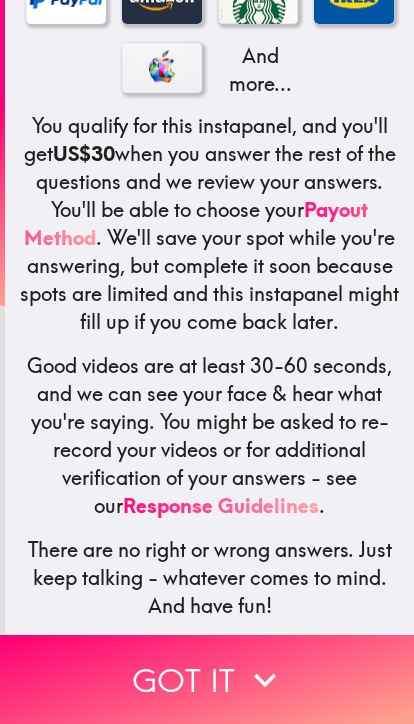 click 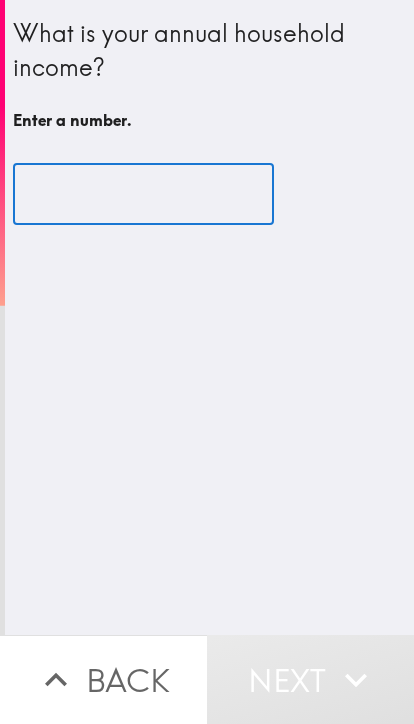 scroll, scrollTop: 0, scrollLeft: 0, axis: both 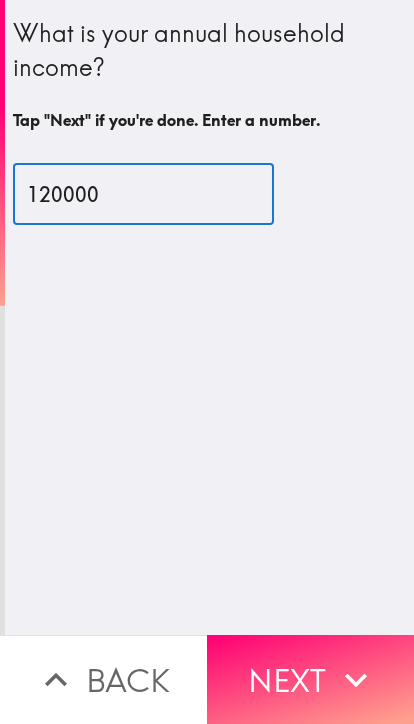 type on "120000" 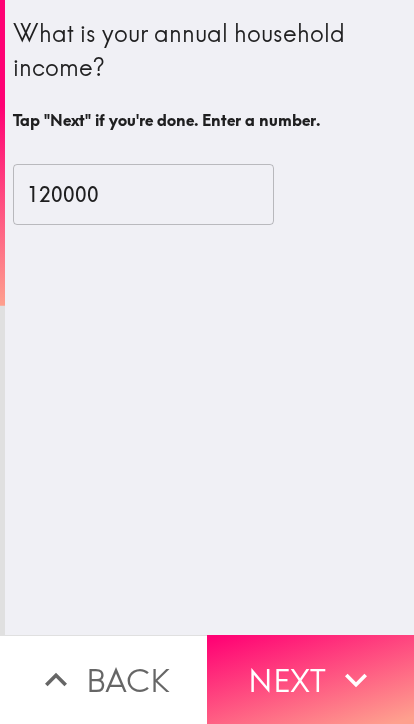 click on "Next" at bounding box center [310, 679] 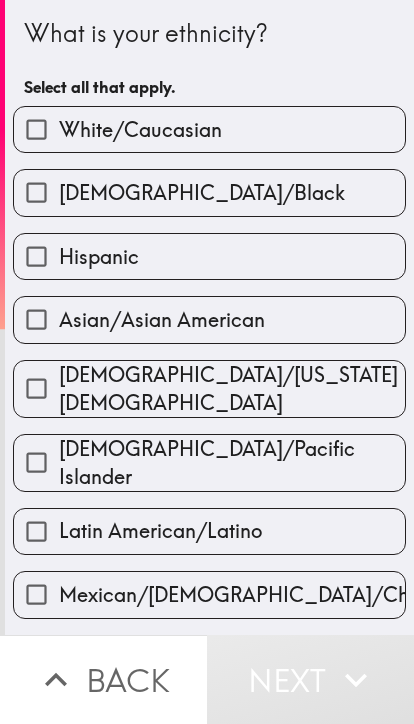click on "White/Caucasian" at bounding box center (209, 129) 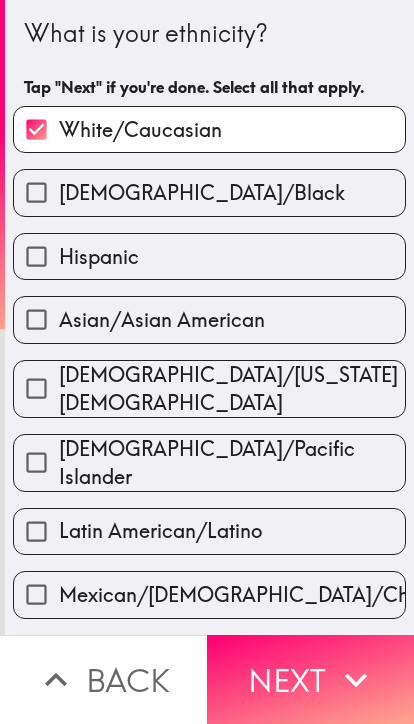 click on "Next" at bounding box center (310, 679) 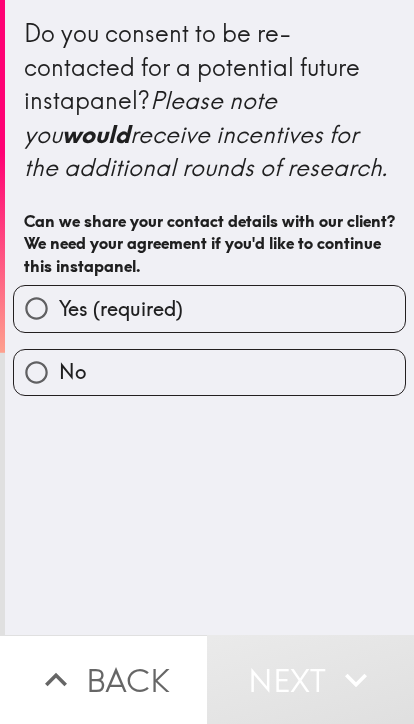 click on "Yes (required)" at bounding box center [209, 308] 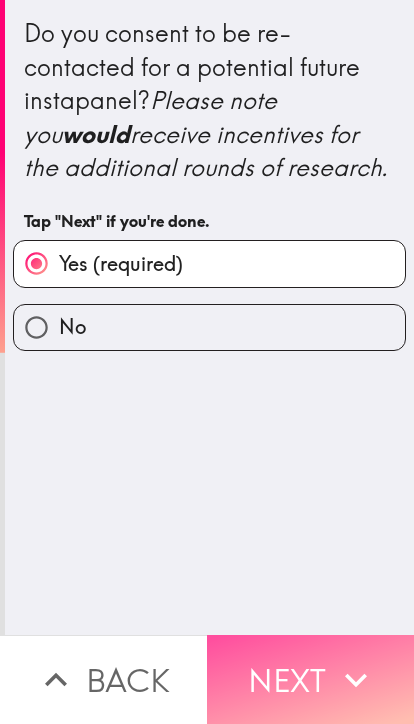 click on "Next" at bounding box center (310, 679) 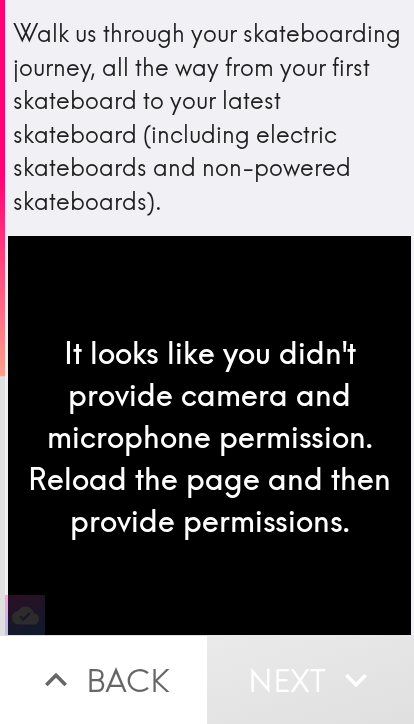 click on "It looks like you didn't provide camera and microphone permission. Reload the page and then provide permissions." at bounding box center [209, 437] 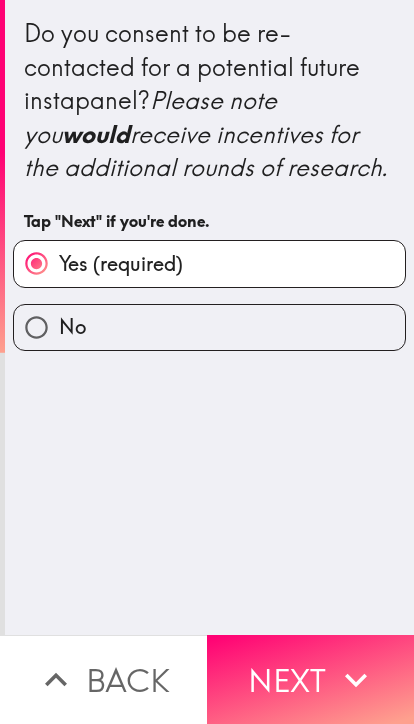 click on "Next" at bounding box center (310, 679) 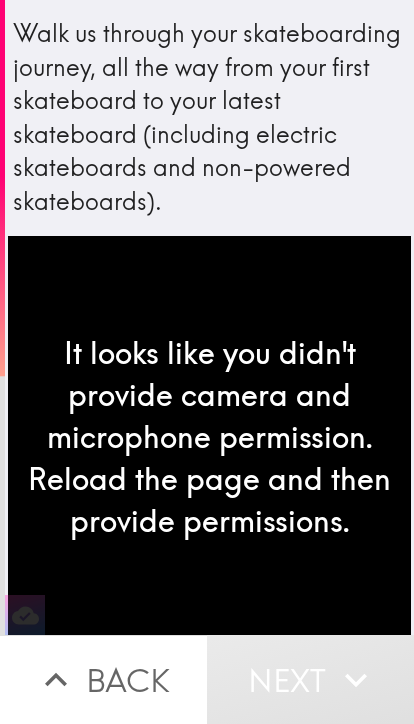 click on "It looks like you didn't provide camera and microphone permission. Reload the page and then provide permissions." at bounding box center [209, 437] 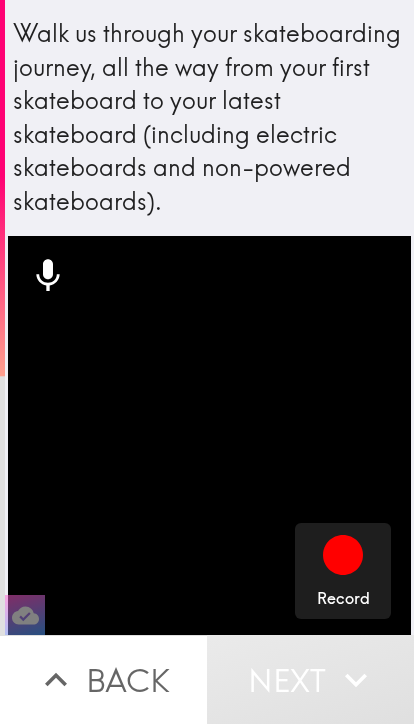 click at bounding box center [209, 437] 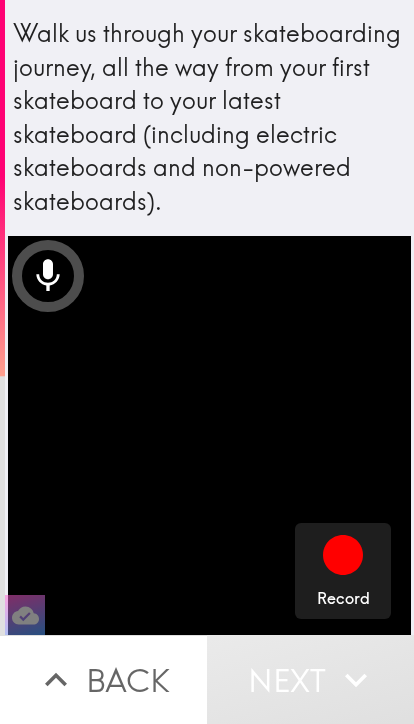 click 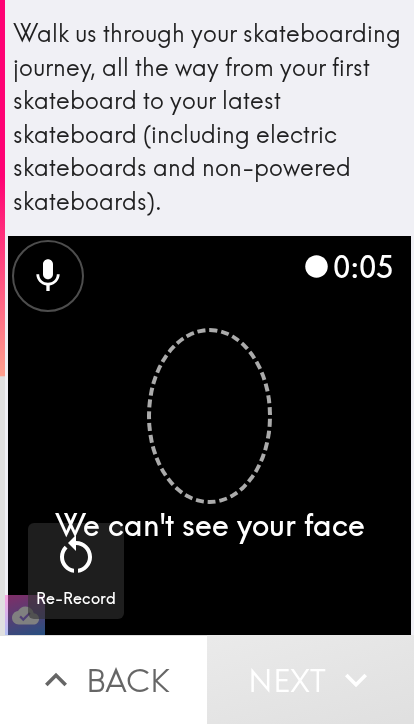 click 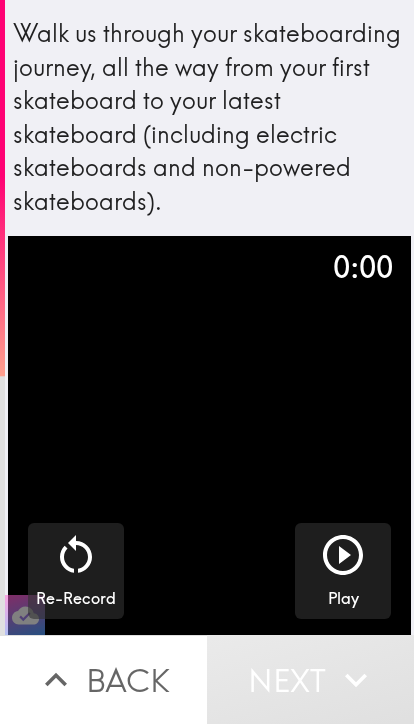 click 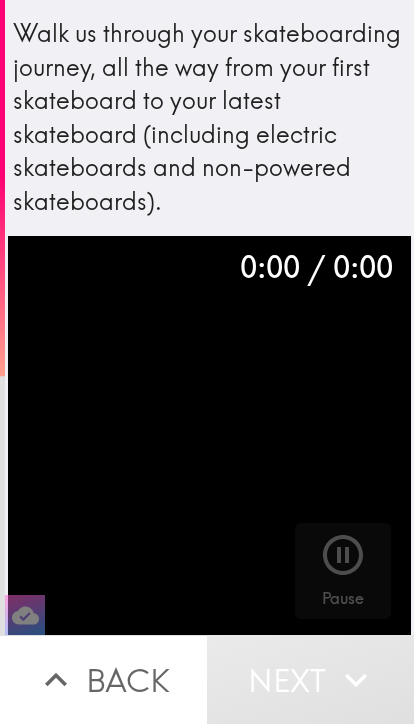 click on "Next" at bounding box center (310, 679) 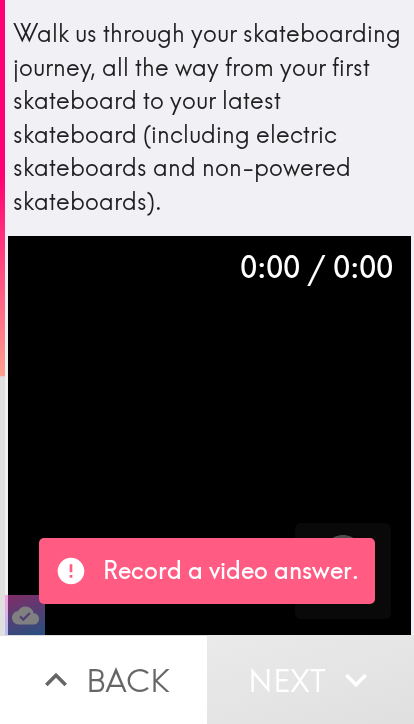 click on "Next" at bounding box center (310, 679) 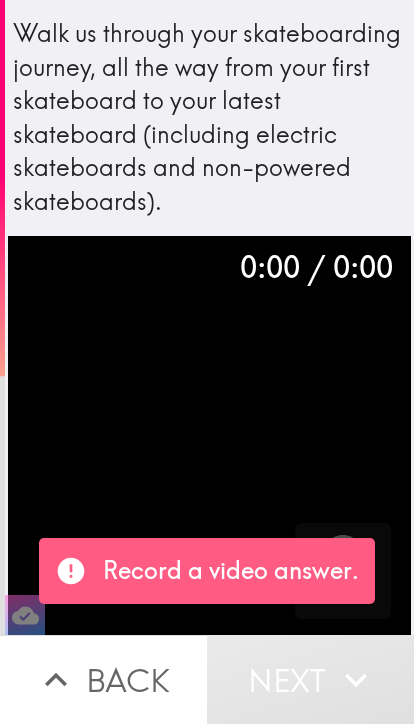 click on "Pause" at bounding box center [343, 571] 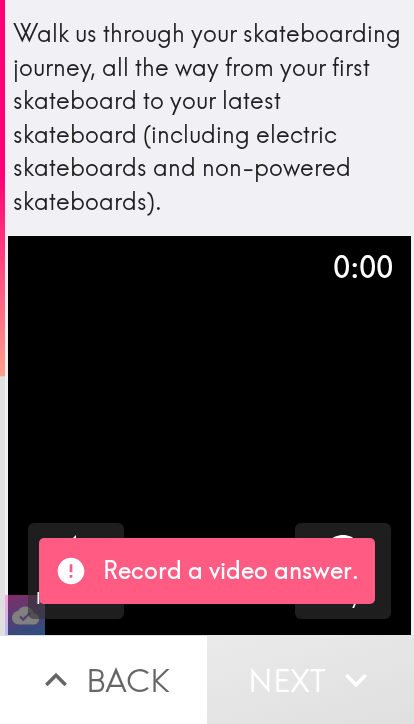 click 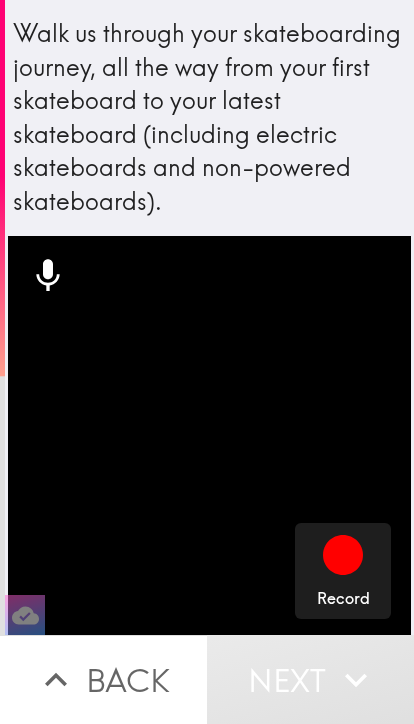 click 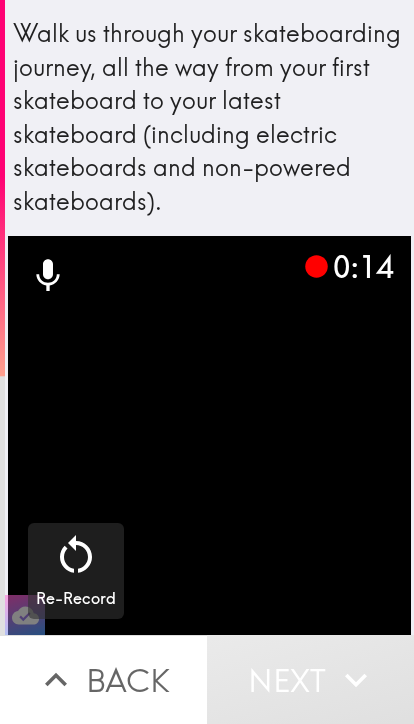 click on "Next" at bounding box center (310, 679) 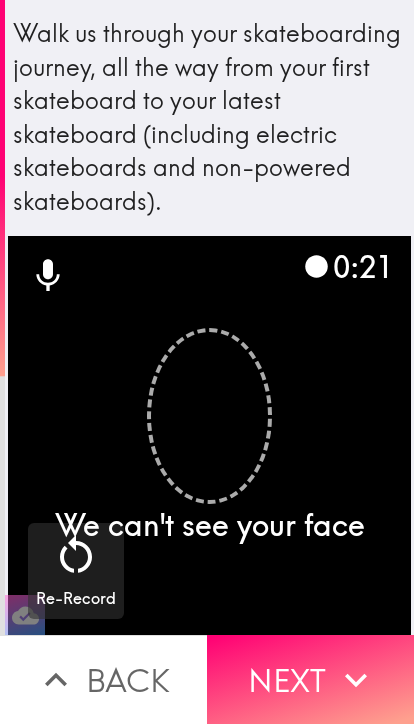 click on "Next" at bounding box center [310, 679] 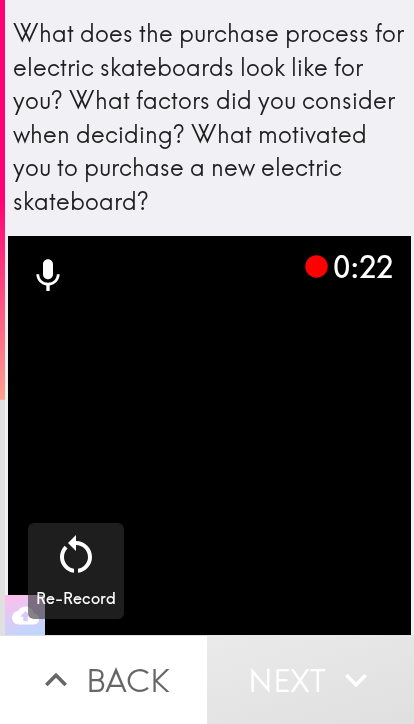 click 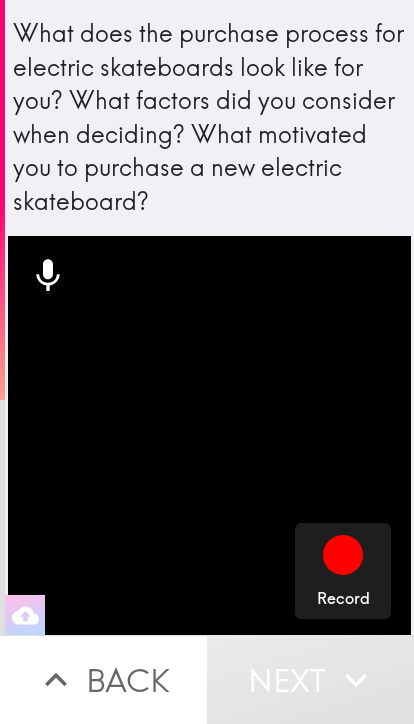 click 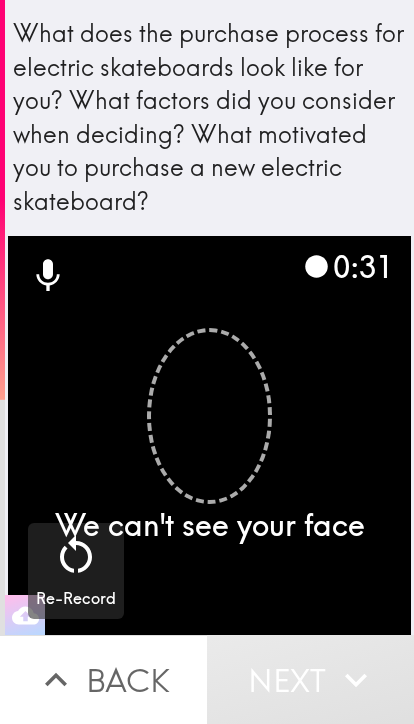 click on "Next" at bounding box center (310, 679) 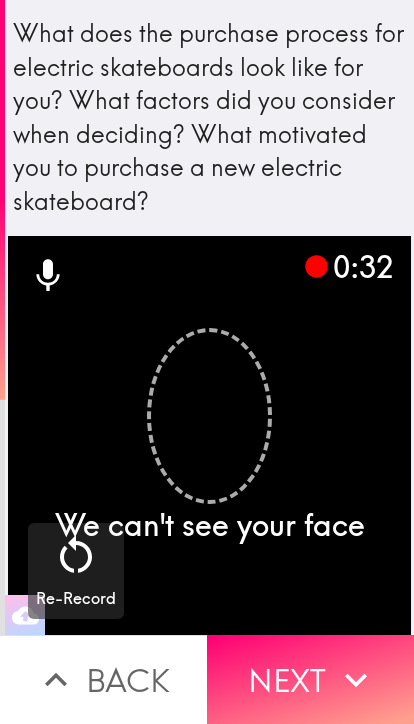 click on "Next" at bounding box center (310, 679) 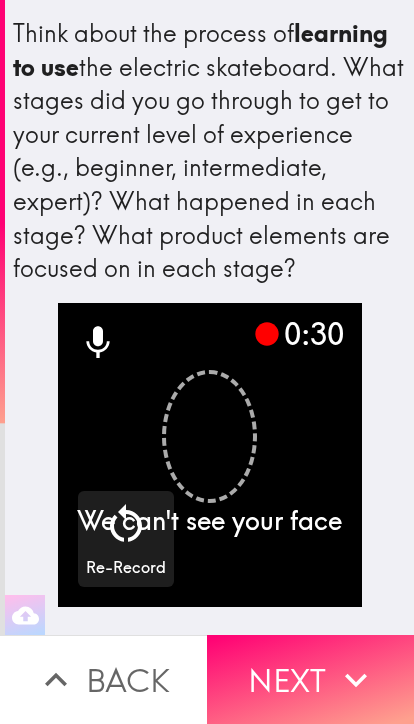 click on "Next" at bounding box center (310, 679) 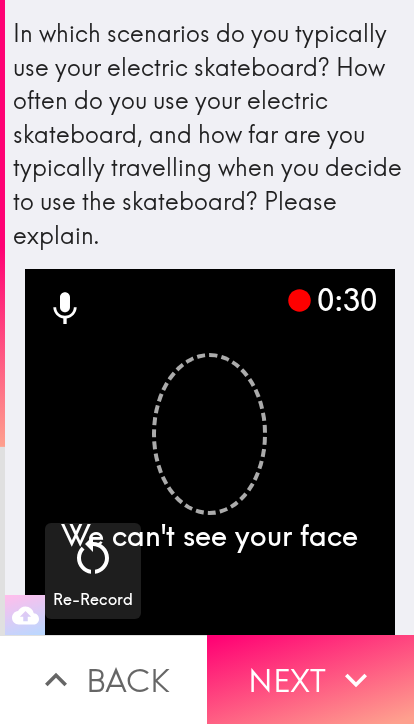 click on "Next" at bounding box center (310, 679) 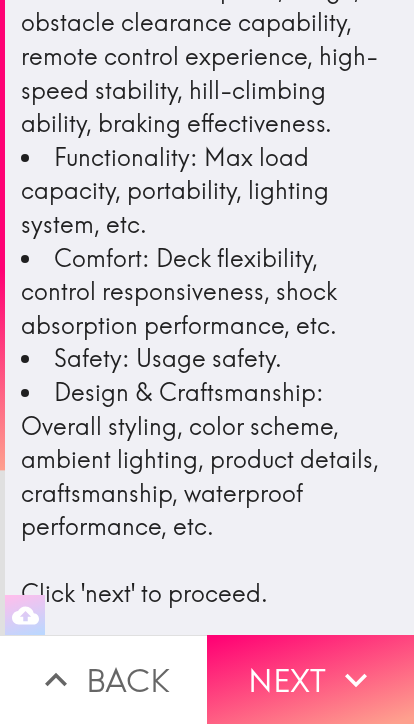 scroll, scrollTop: 160, scrollLeft: 0, axis: vertical 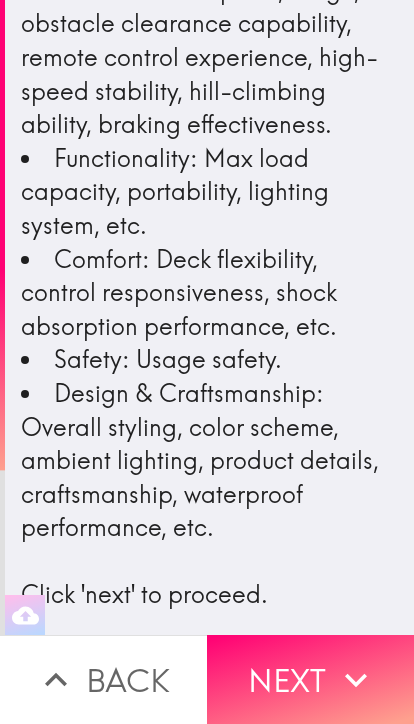 click on "Next" at bounding box center [310, 679] 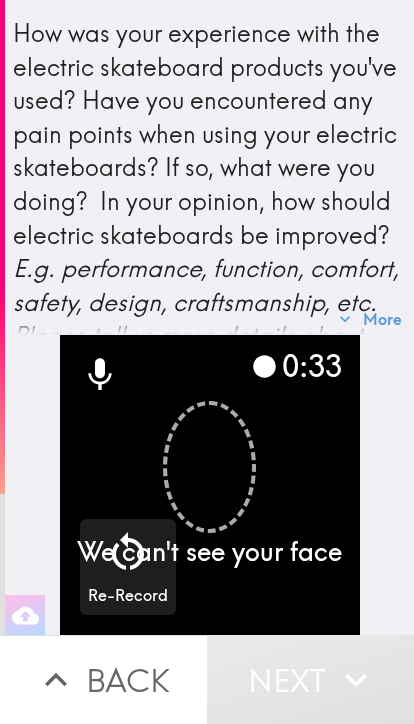 click on "Next" at bounding box center (310, 679) 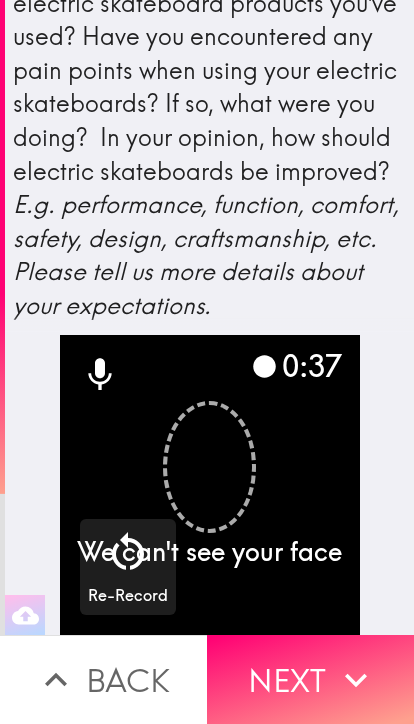 click on "Next" at bounding box center (310, 679) 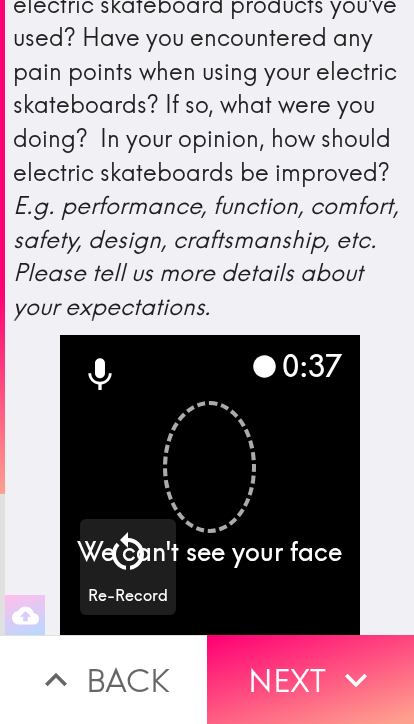 scroll, scrollTop: 62, scrollLeft: 0, axis: vertical 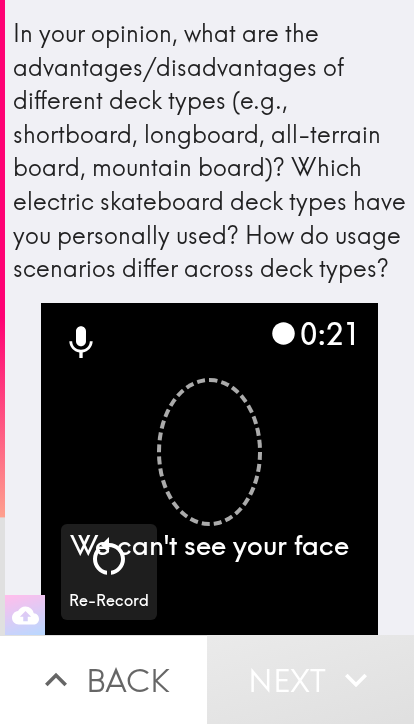click on "Next" at bounding box center [310, 679] 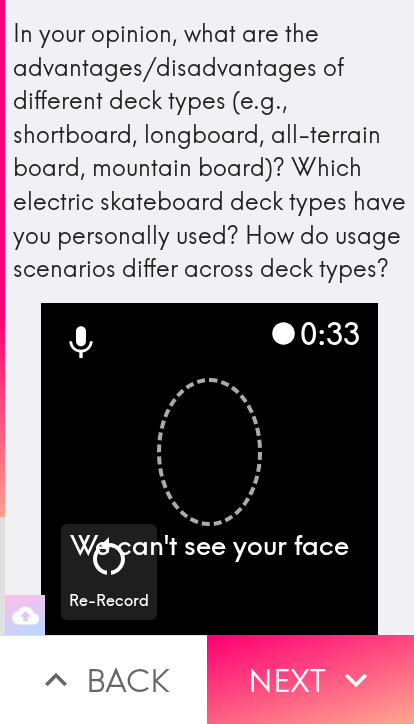 click on "Next" at bounding box center (310, 679) 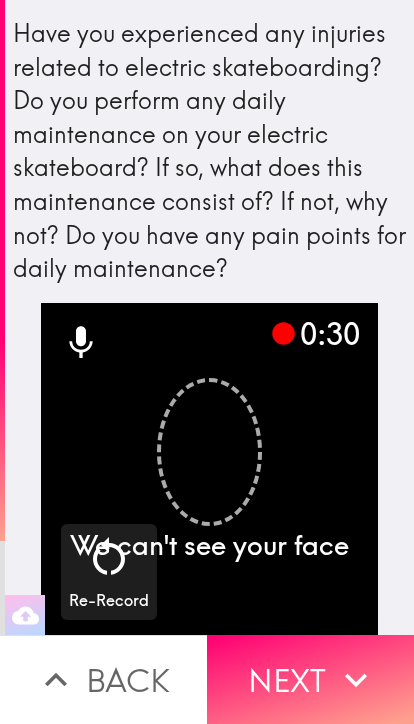 click on "Next" at bounding box center (310, 679) 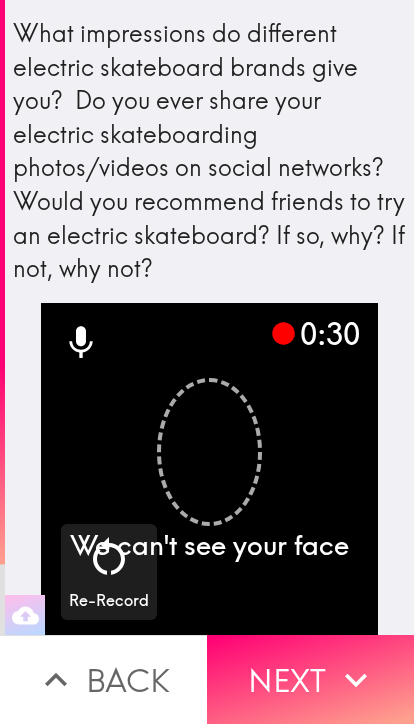 click on "Next" at bounding box center (310, 679) 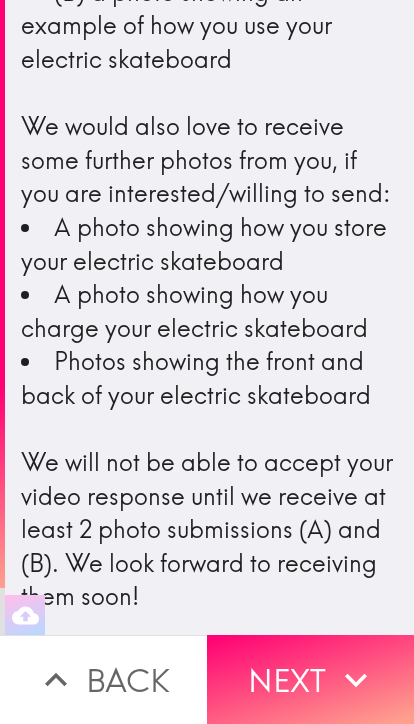 scroll, scrollTop: 325, scrollLeft: 0, axis: vertical 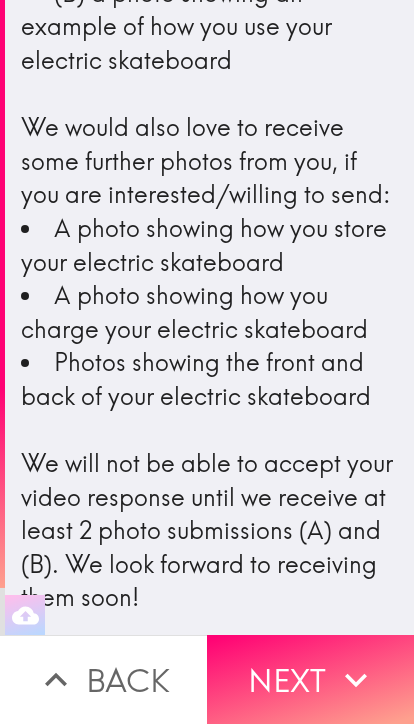 click on "Next" at bounding box center [310, 679] 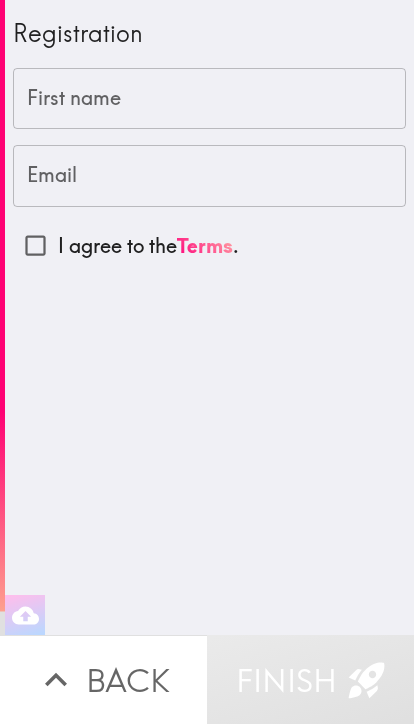 click on "First name" at bounding box center (209, 99) 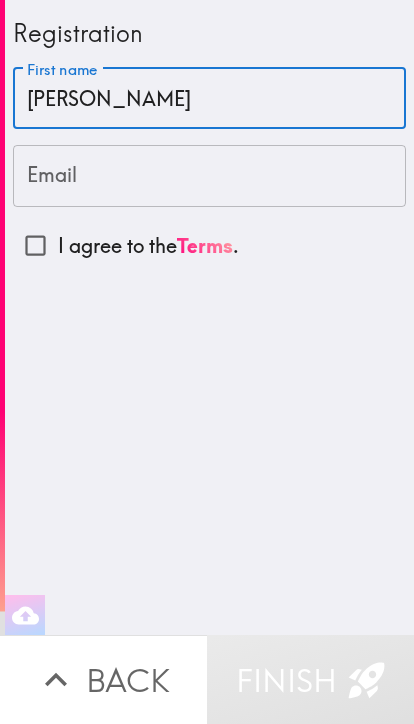 type on "[PERSON_NAME]" 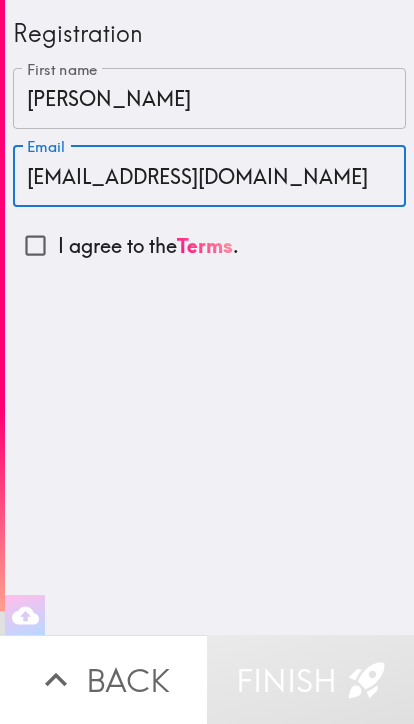 type on "[EMAIL_ADDRESS][DOMAIN_NAME]" 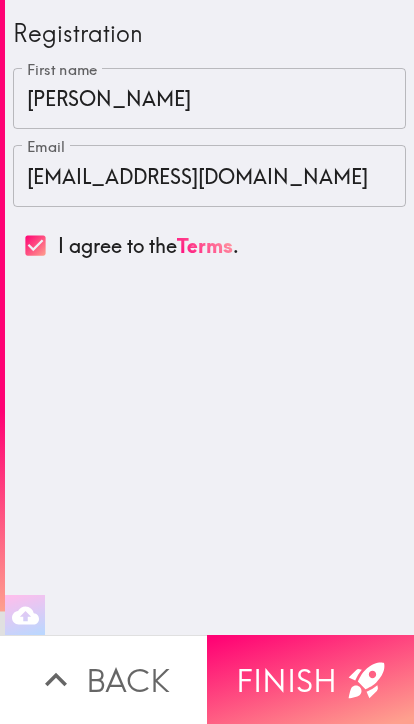 click on "Finish" at bounding box center [310, 679] 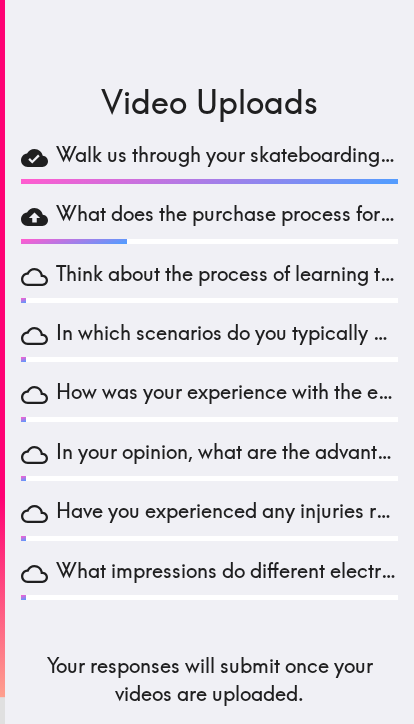 click on "Walk us through your skateboarding journey, all the way from your first skateboard to your latest skateboard (including electric skateboards and non-powered skateboards)." at bounding box center (209, 158) 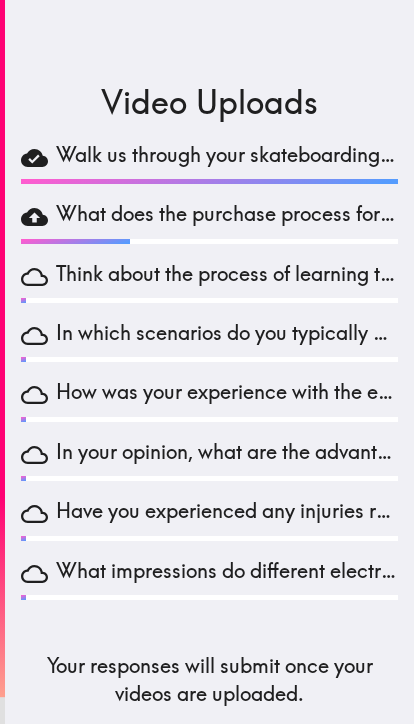 click on "Walk us through your skateboarding journey, all the way from your first skateboard to your latest skateboard (including electric skateboards and non-powered skateboards)." at bounding box center [227, 158] 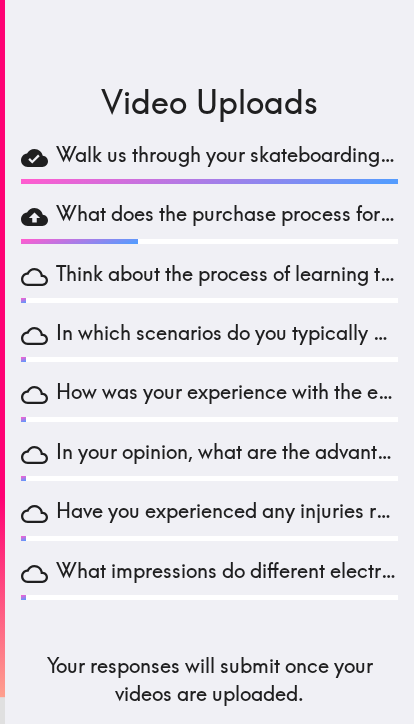 click on "In which scenarios do you typically use your electric skateboard? How often do you use your electric skateboard, and how far are you typically travelling when you decide to use the skateboard? Please explain." at bounding box center (227, 336) 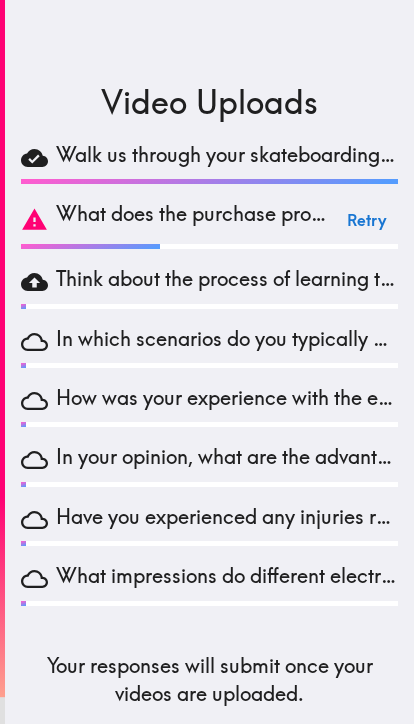 click on "Retry" at bounding box center [366, 220] 